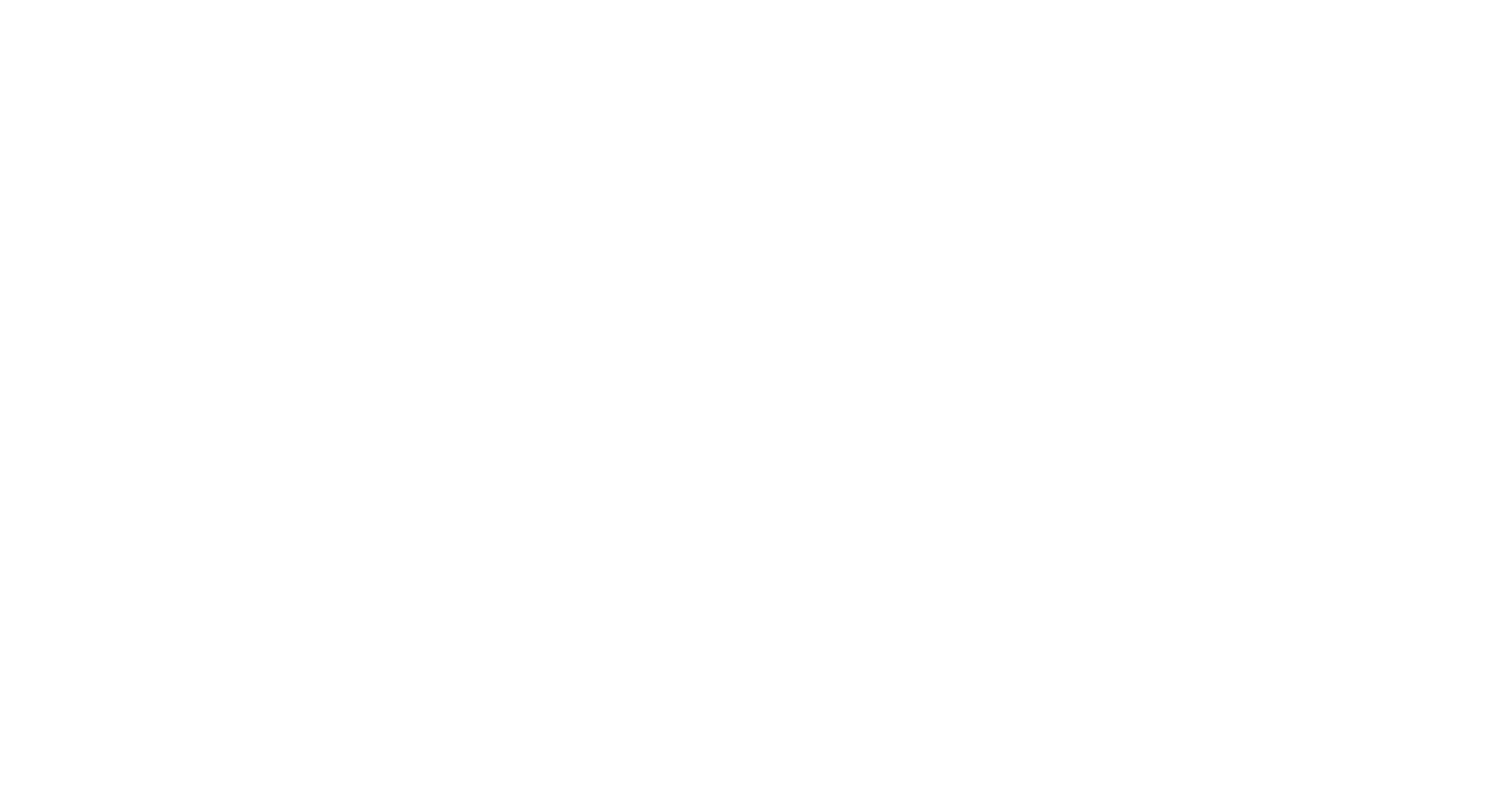 scroll, scrollTop: 0, scrollLeft: 0, axis: both 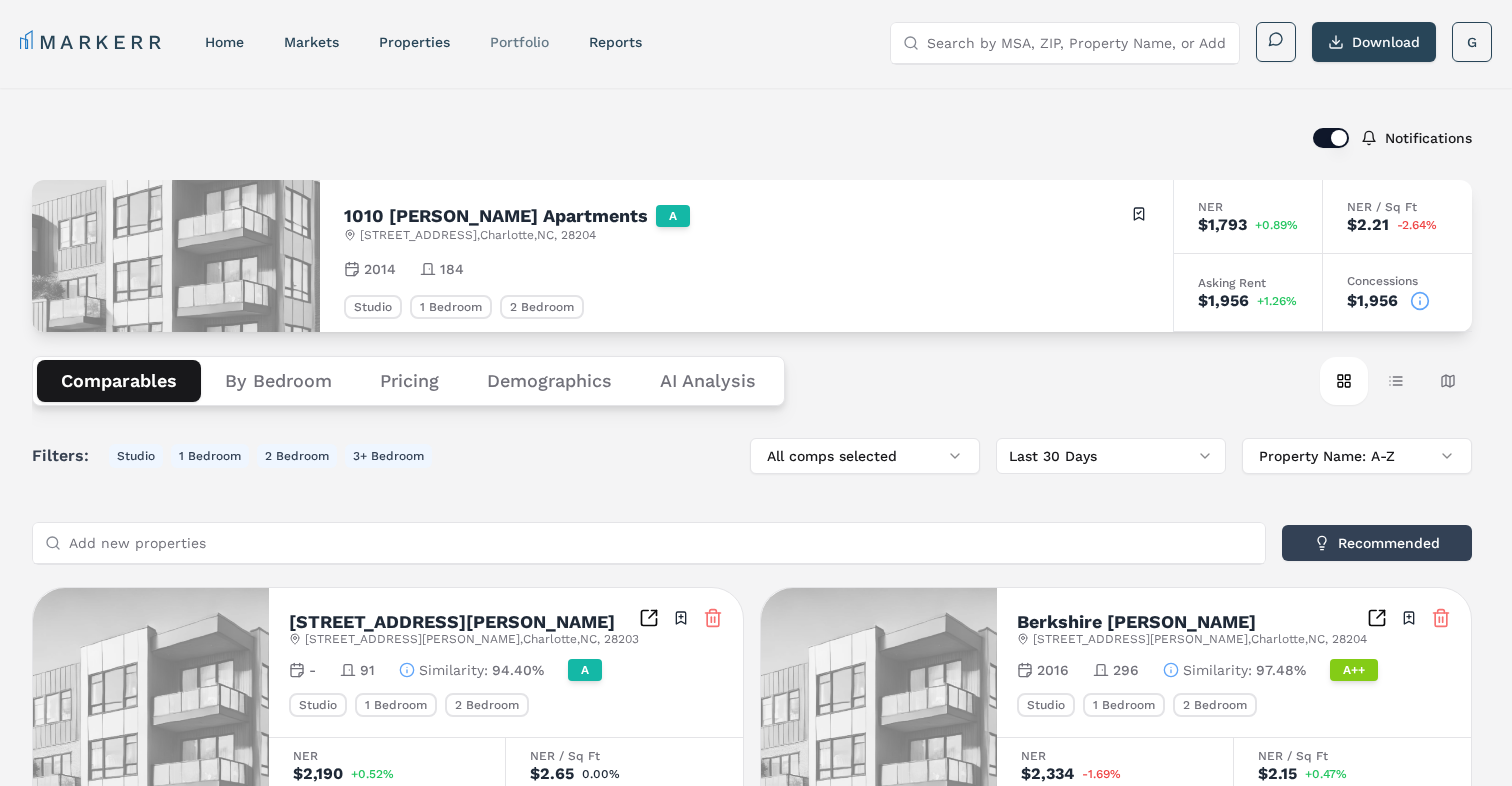 click on "Portfolio" at bounding box center [519, 42] 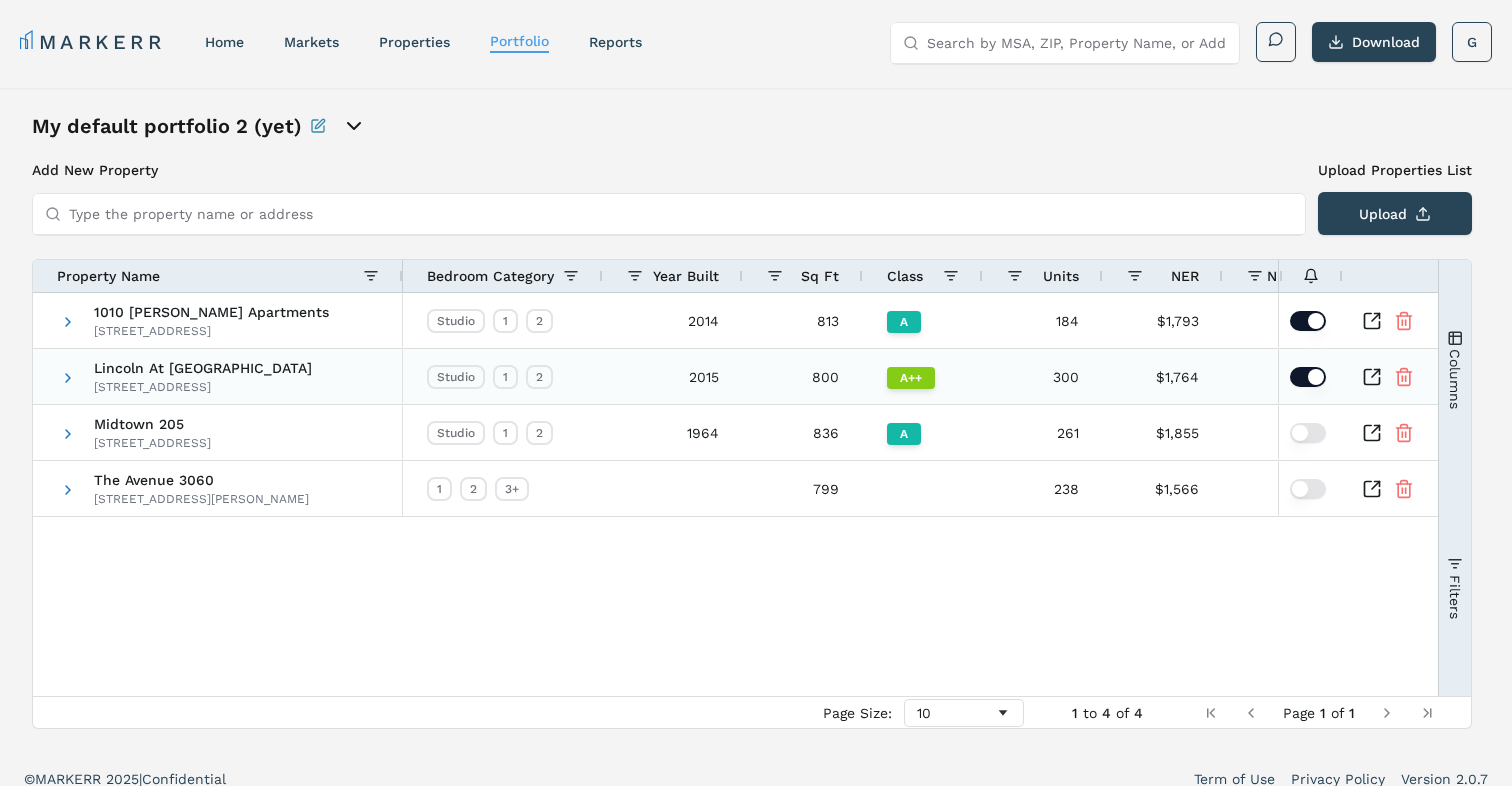 click at bounding box center (1308, 377) 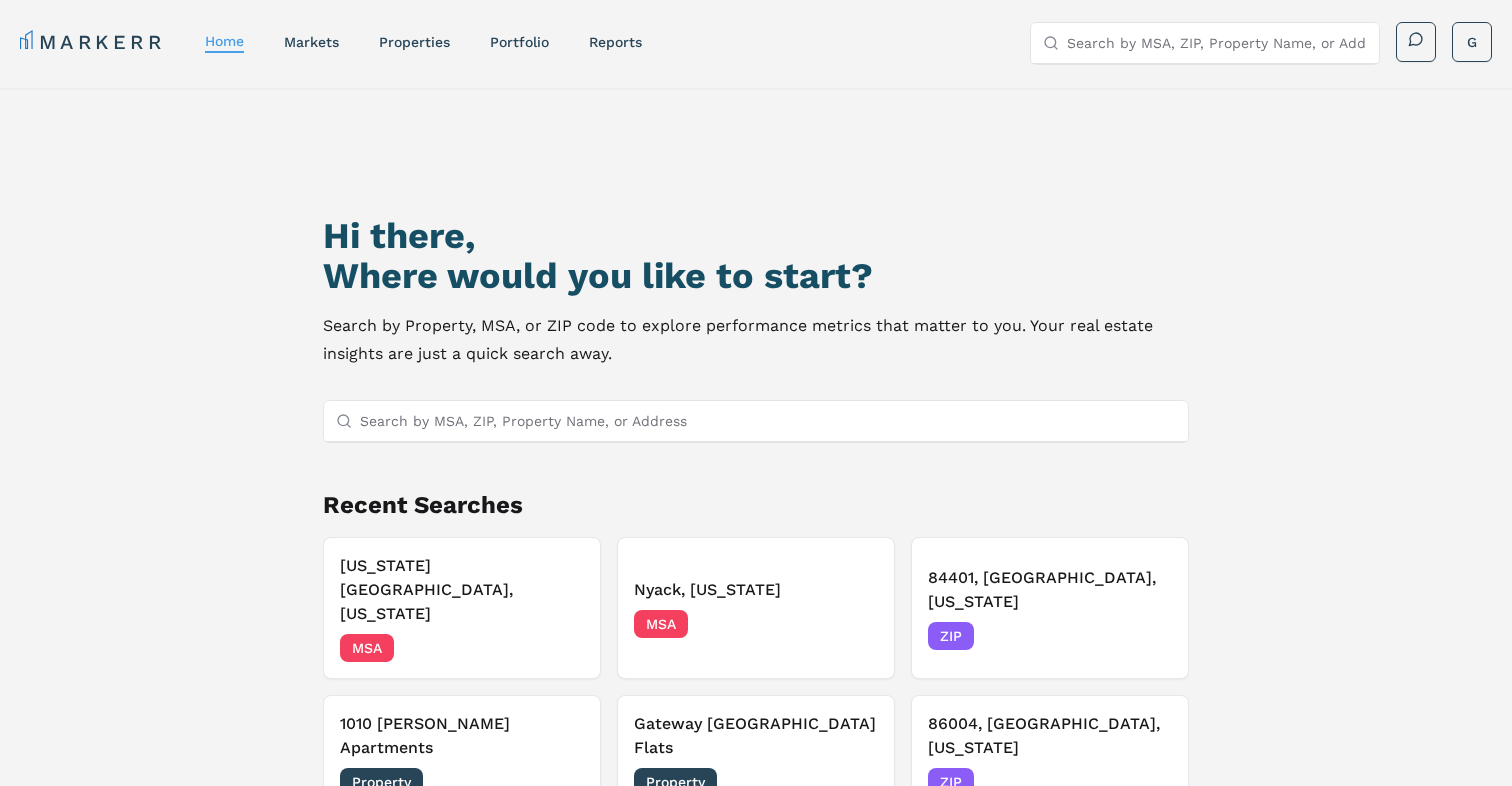 scroll, scrollTop: 0, scrollLeft: 0, axis: both 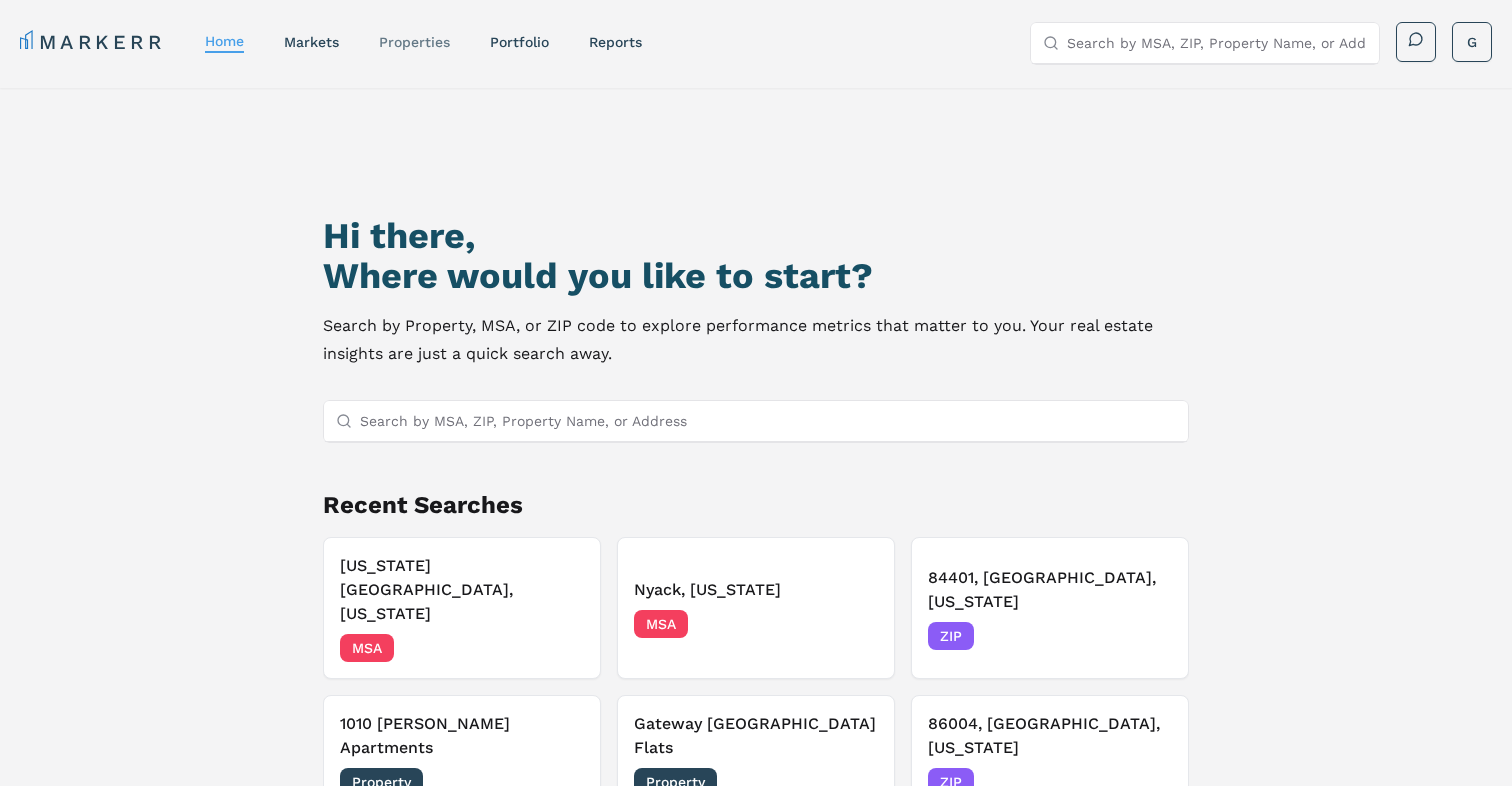 click on "properties" at bounding box center (414, 42) 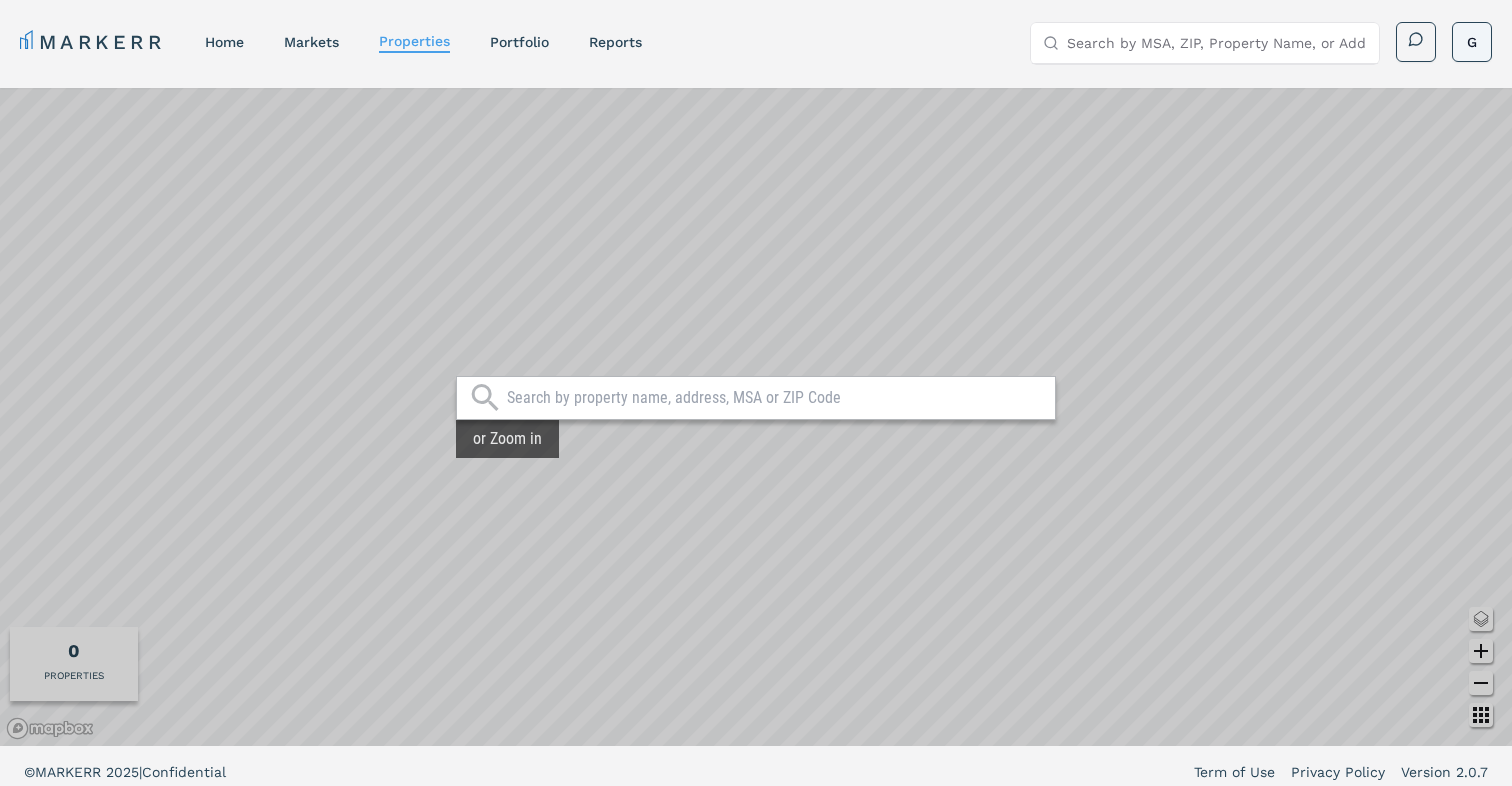 click on "MARKERR home markets properties Portfolio reports Search by MSA, ZIP, Property Name, or Address G MARKERR Toggle menu Search by MSA, ZIP, Property Name, or Address home markets properties Portfolio reports G or Zoom in  0 PROPERTIES ©  MARKERR   2025  |  Confidential Term of Use Privacy Policy Version 2.0.7" at bounding box center (756, 399) 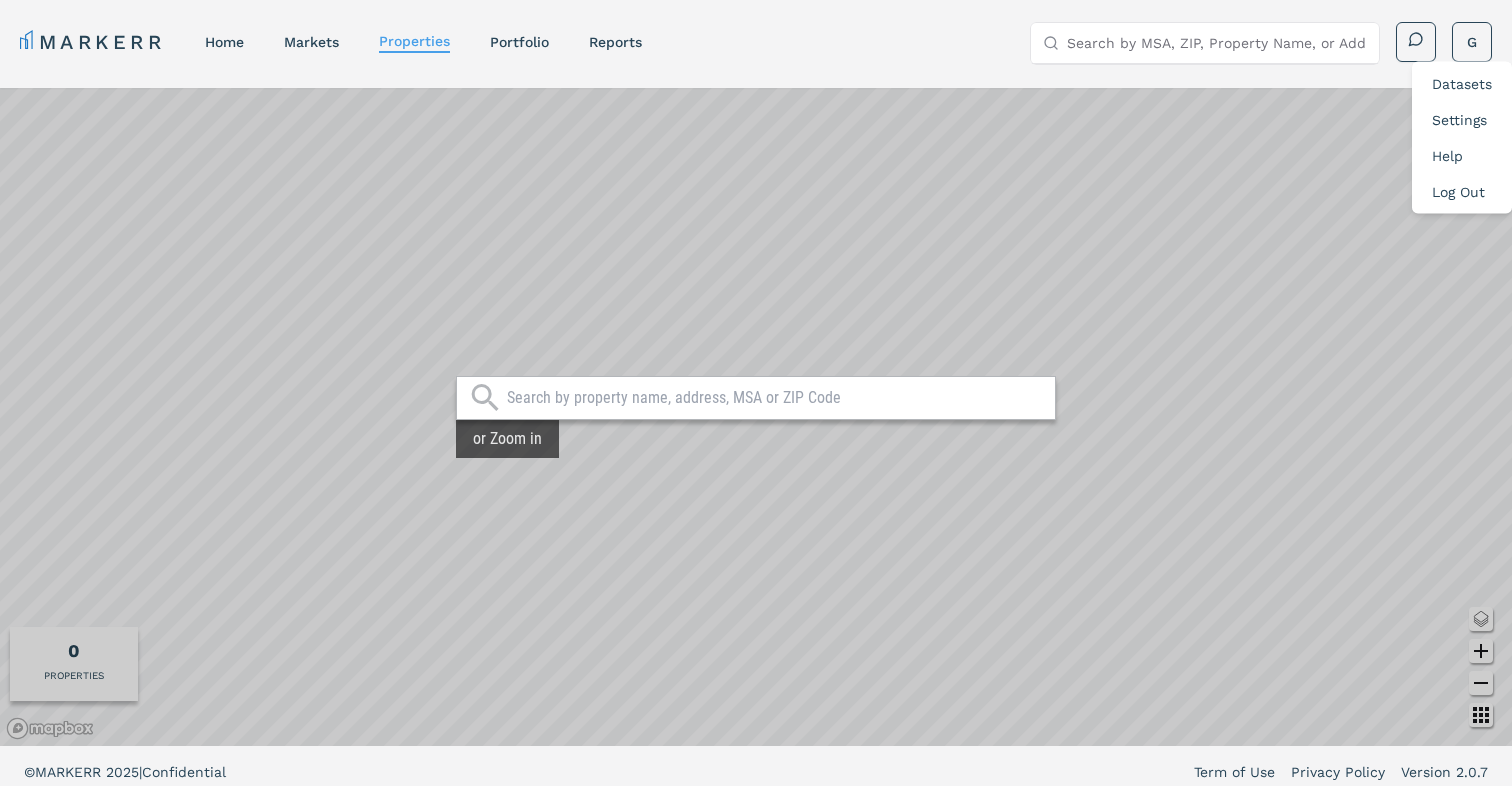 click on "Log Out" at bounding box center (1458, 192) 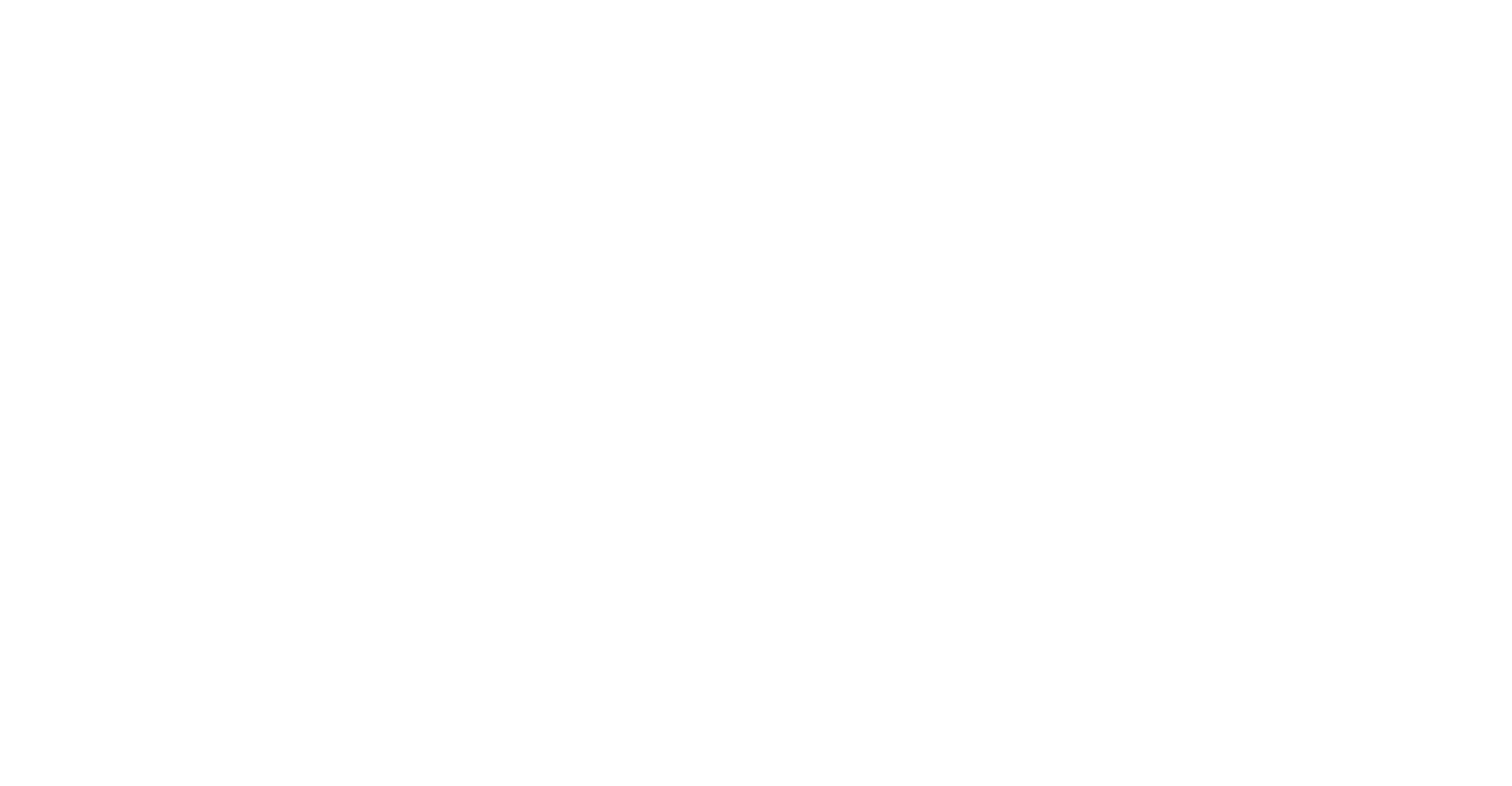 scroll, scrollTop: 0, scrollLeft: 0, axis: both 